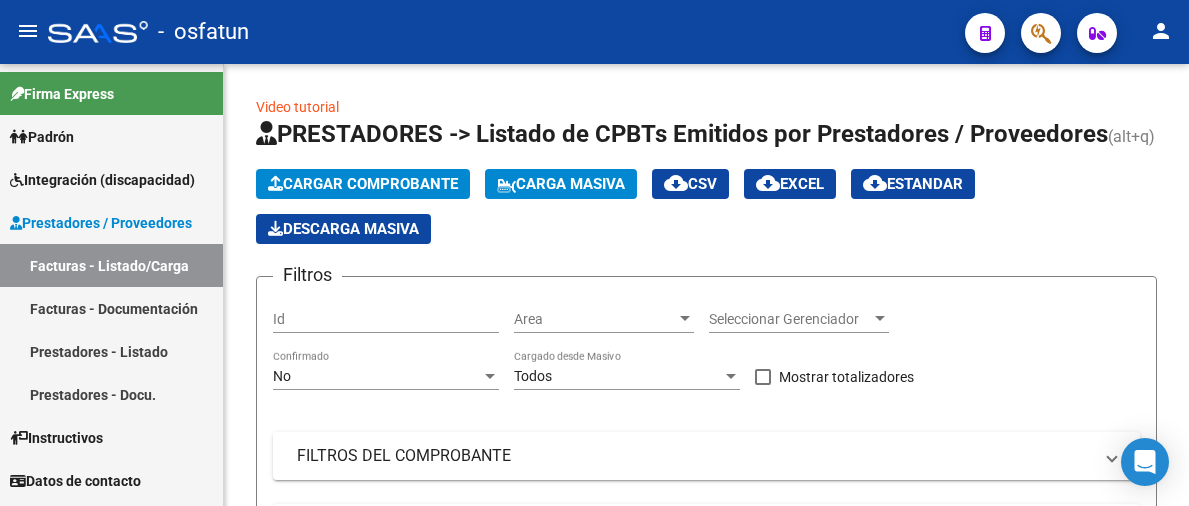 scroll, scrollTop: 0, scrollLeft: 0, axis: both 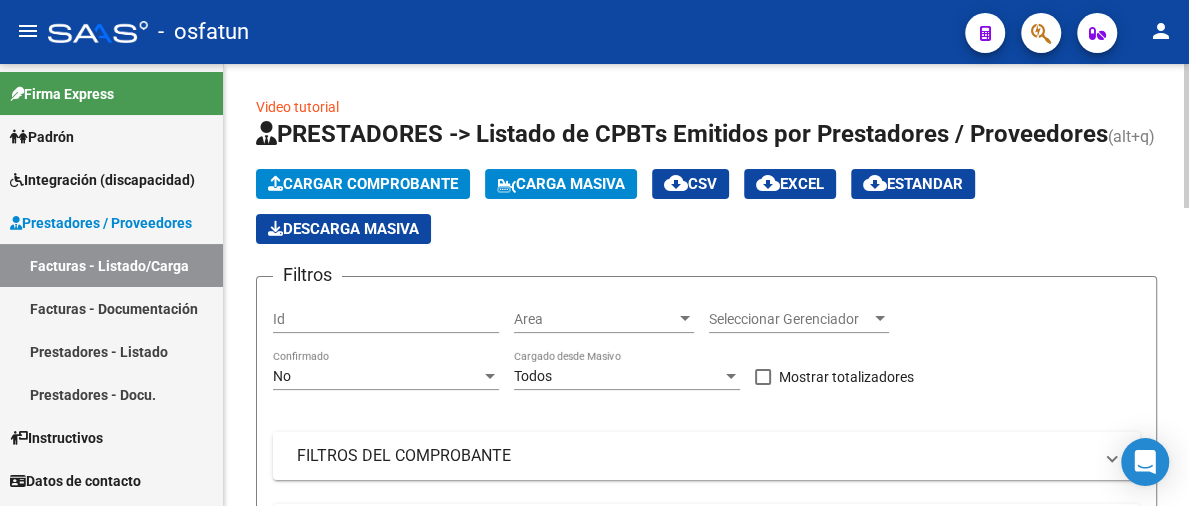 drag, startPoint x: 0, startPoint y: 0, endPoint x: 360, endPoint y: 177, distance: 401.15958 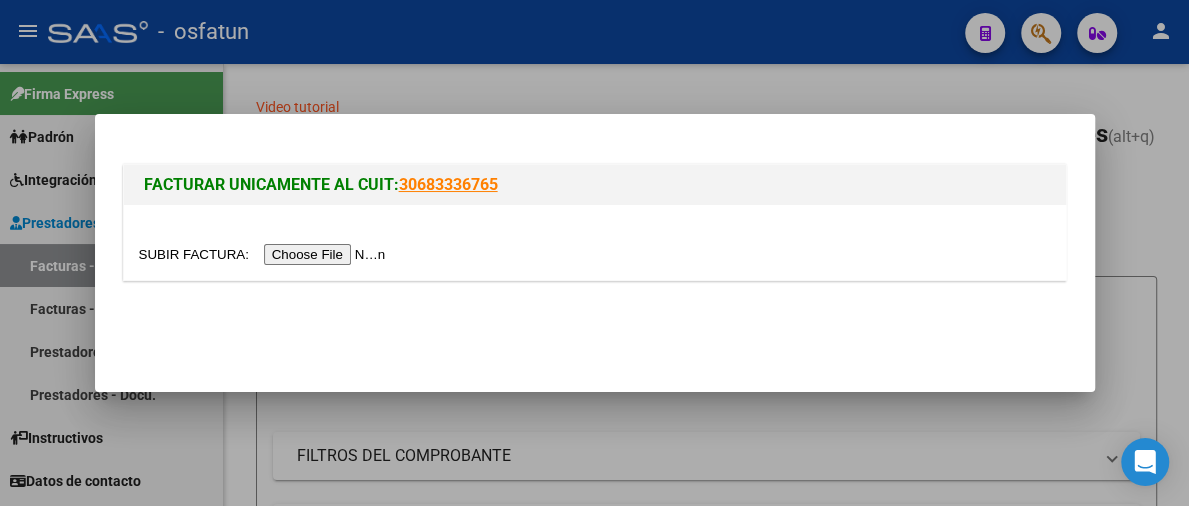 click at bounding box center [265, 254] 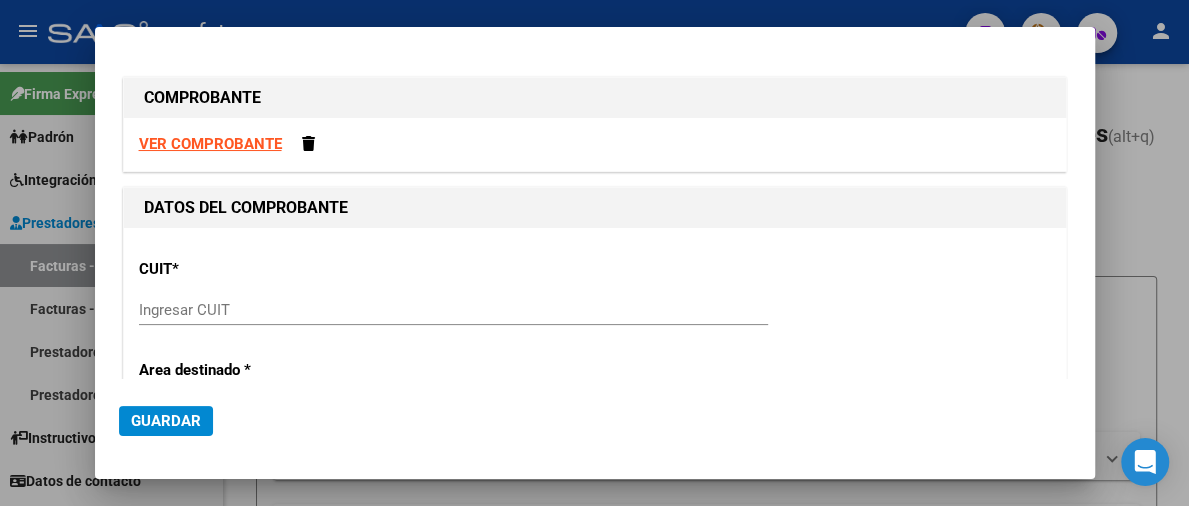 click on "VER COMPROBANTE" at bounding box center [210, 144] 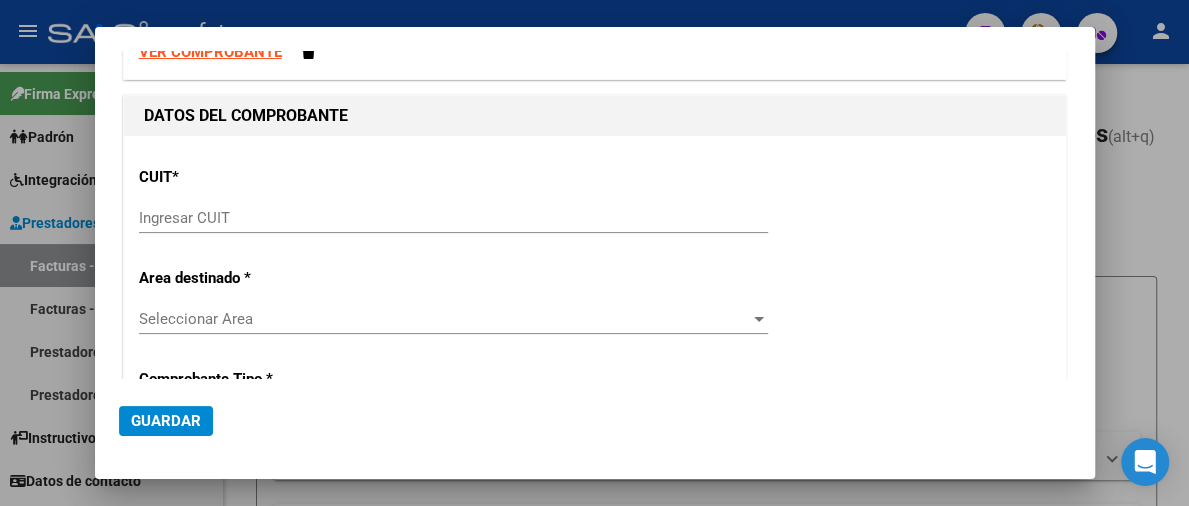 scroll, scrollTop: 200, scrollLeft: 0, axis: vertical 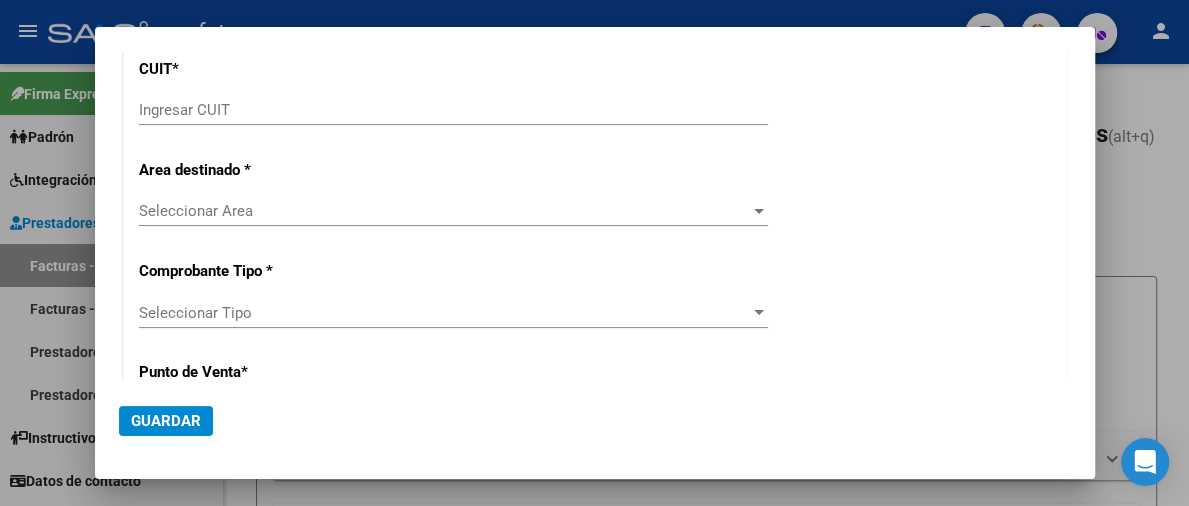 click on "Ingresar CUIT" at bounding box center [453, 110] 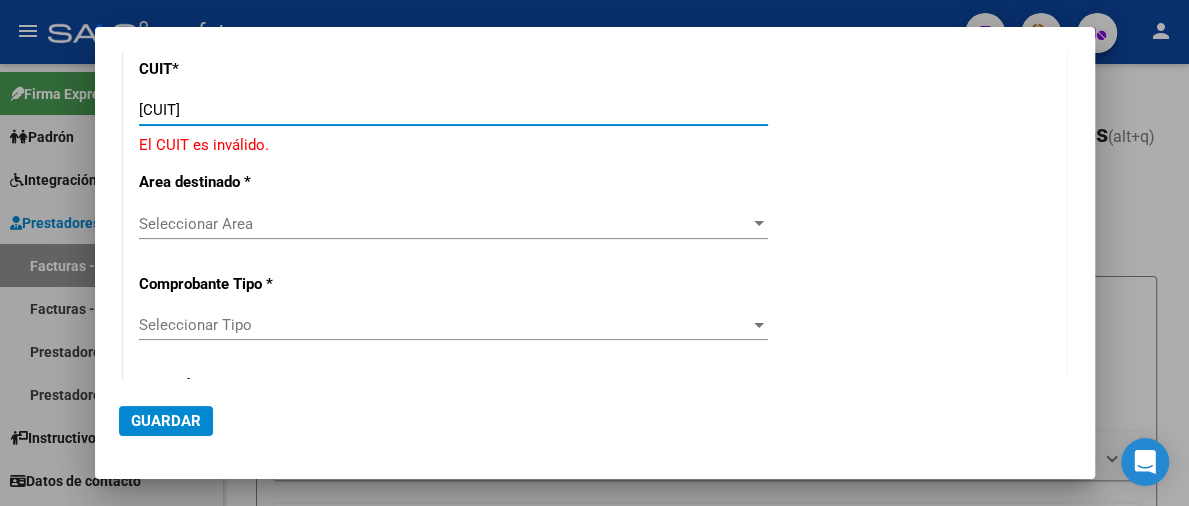 type on "[CUIT]" 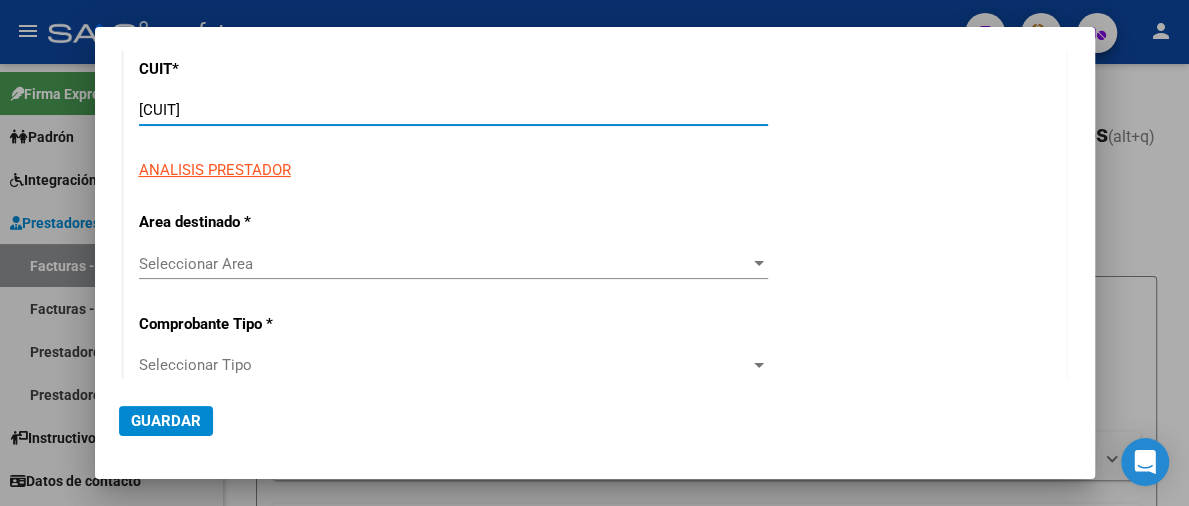 type on "6" 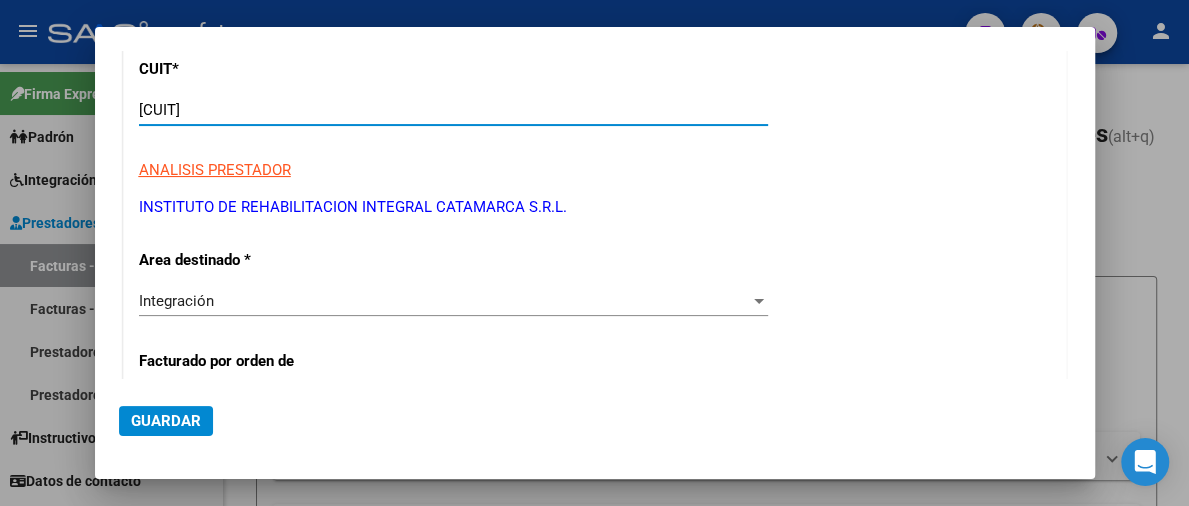 type on "[CUIT]" 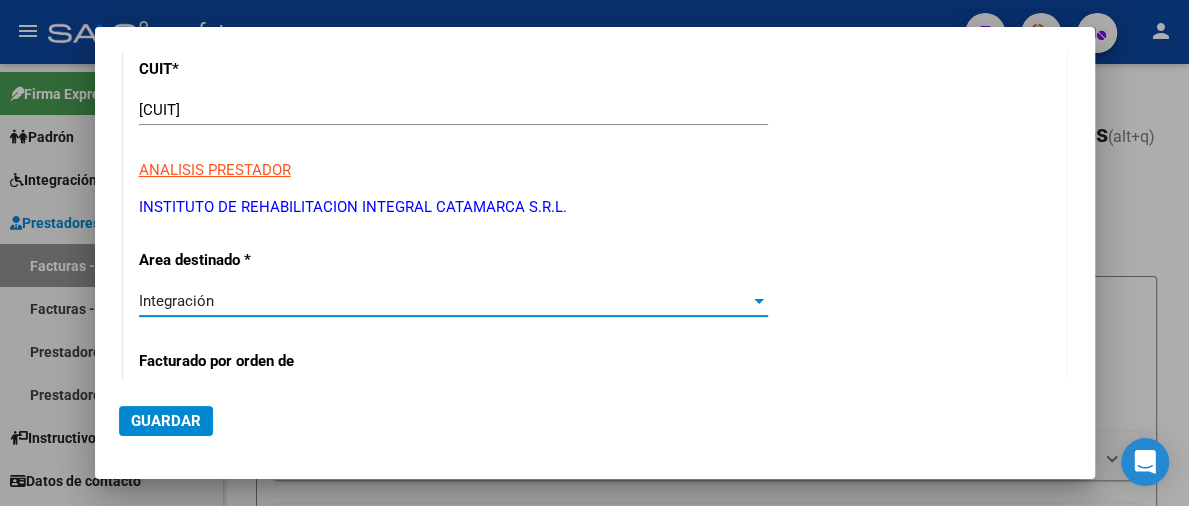 click on "Integración" at bounding box center (444, 301) 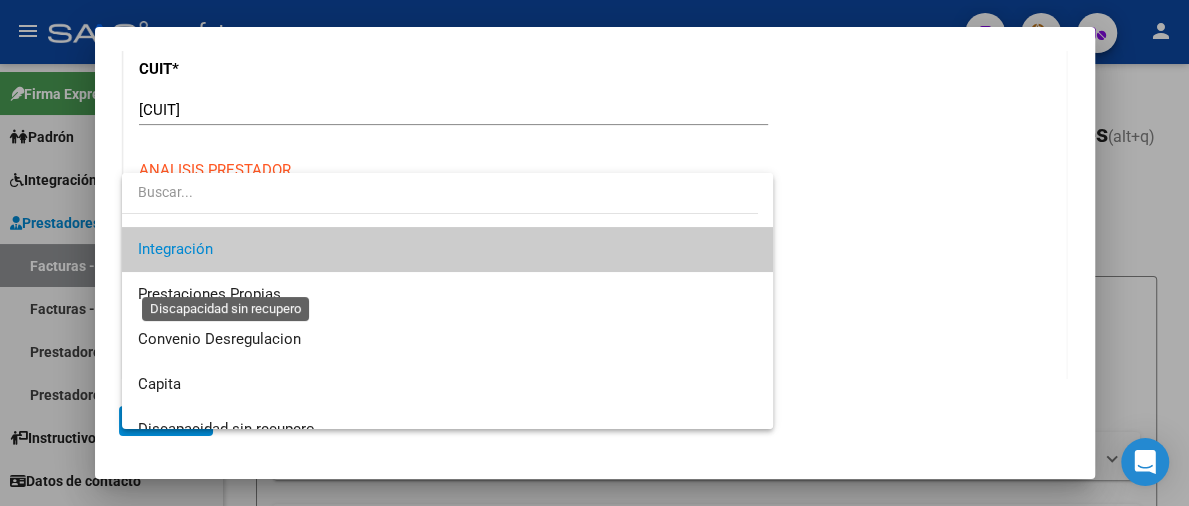 scroll, scrollTop: 0, scrollLeft: 0, axis: both 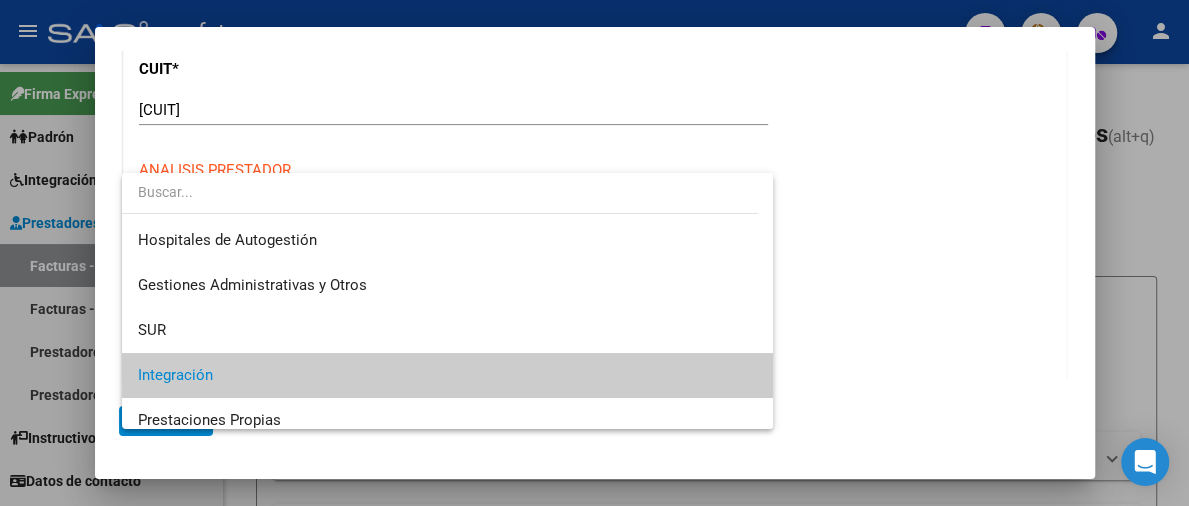 click at bounding box center [594, 253] 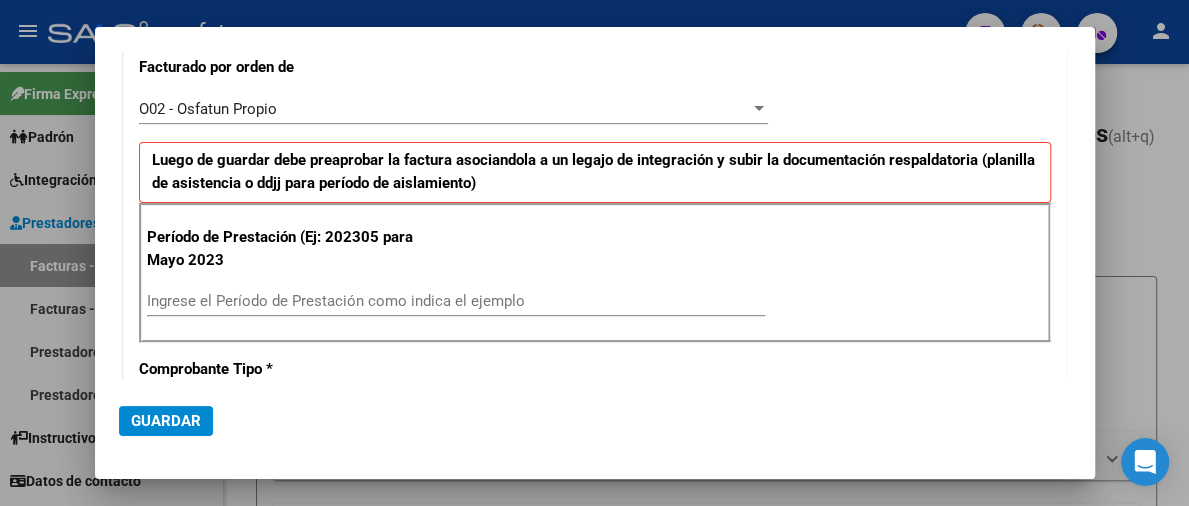scroll, scrollTop: 500, scrollLeft: 0, axis: vertical 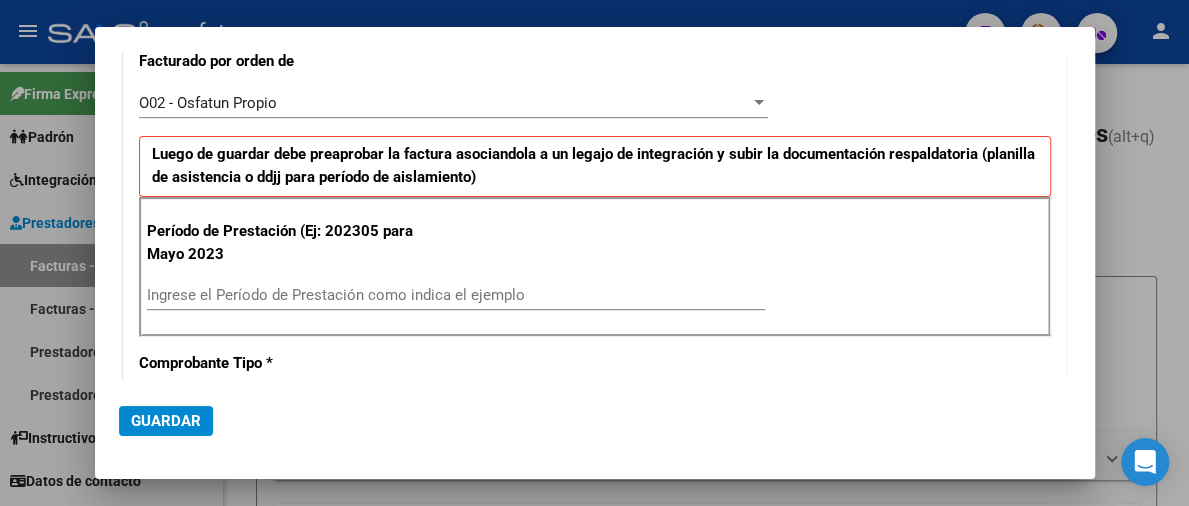 click on "Ingrese el Período de Prestación como indica el ejemplo" at bounding box center (456, 295) 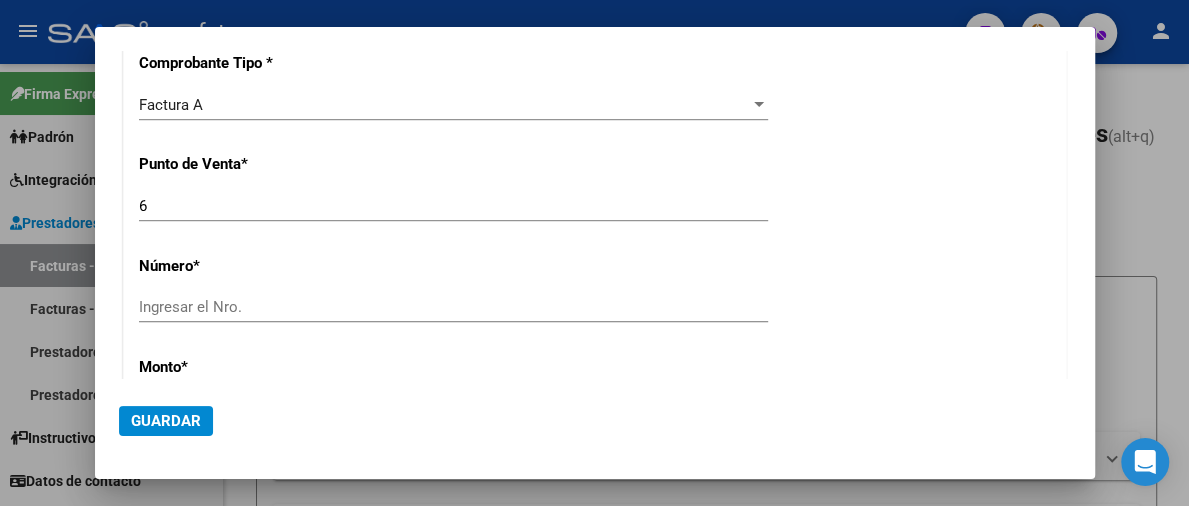 scroll, scrollTop: 900, scrollLeft: 0, axis: vertical 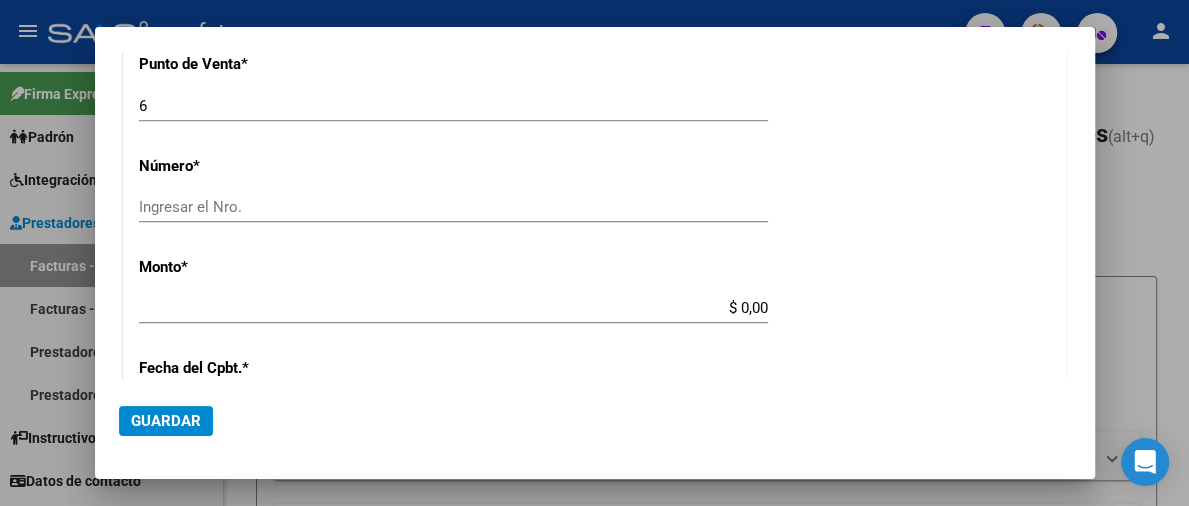 type on "202507" 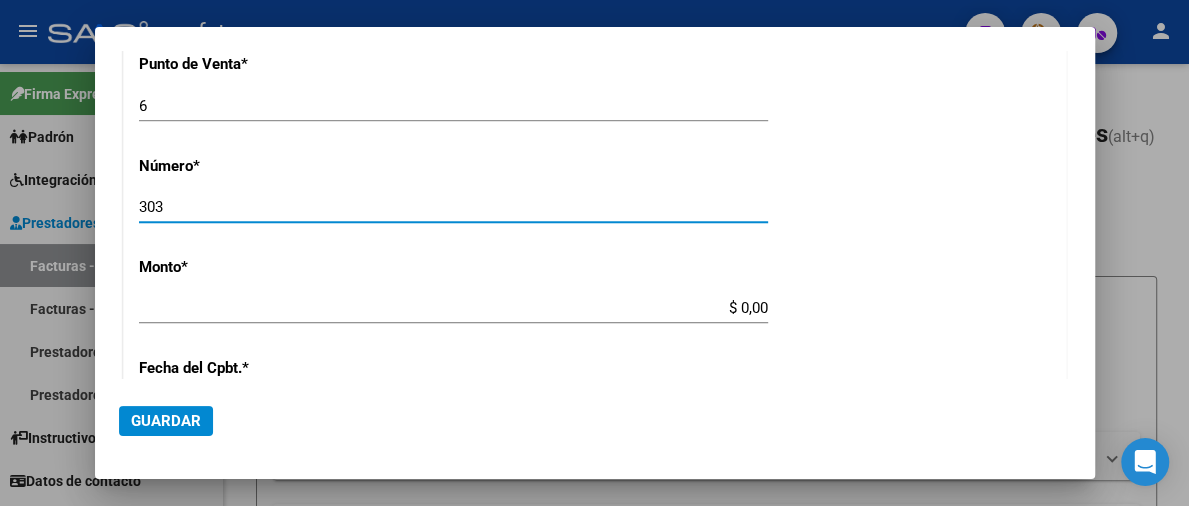 type on "303" 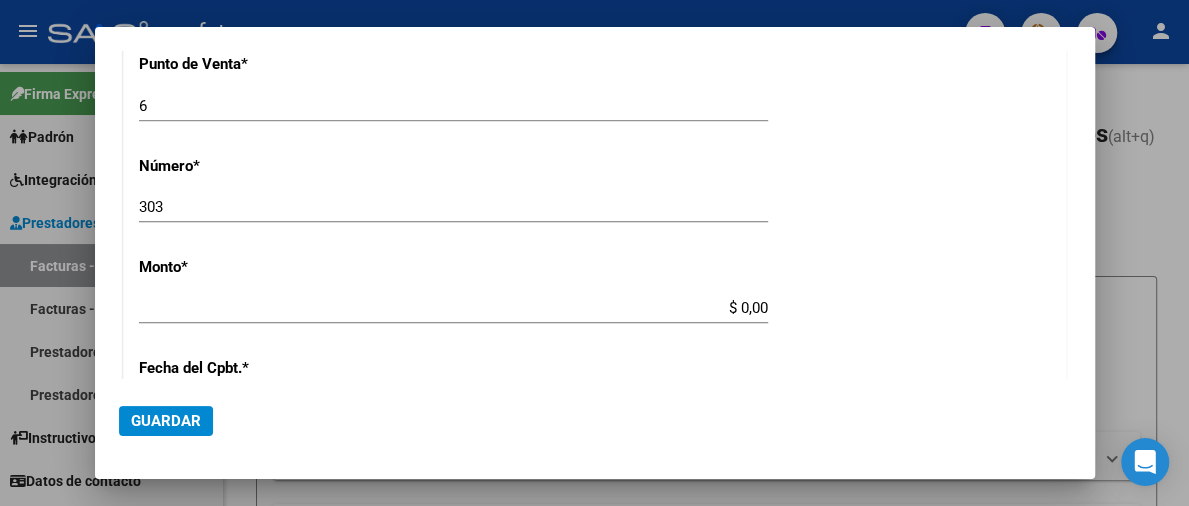 type on "$ 1.939.524,07" 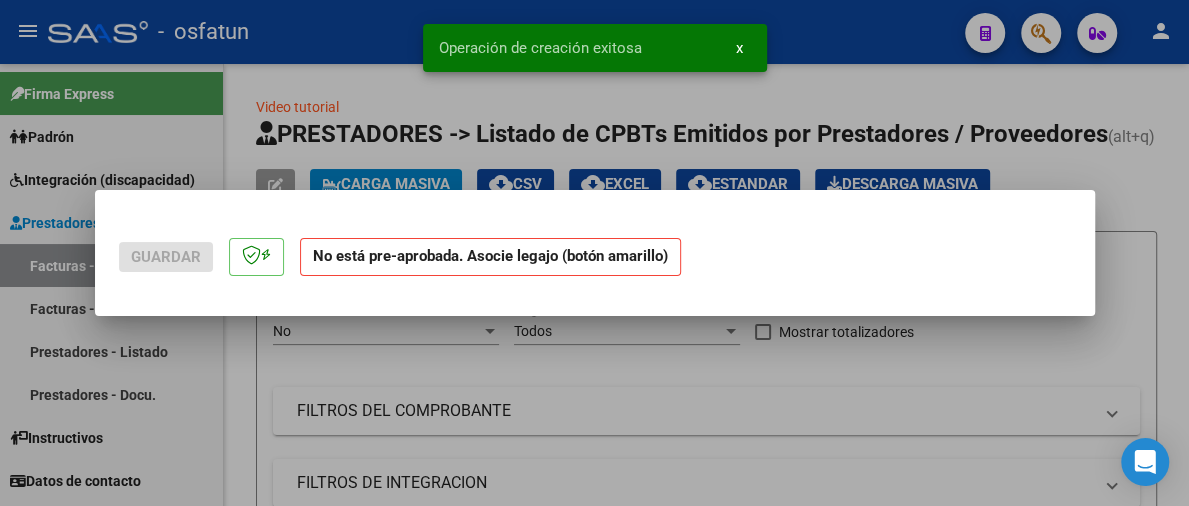 scroll, scrollTop: 0, scrollLeft: 0, axis: both 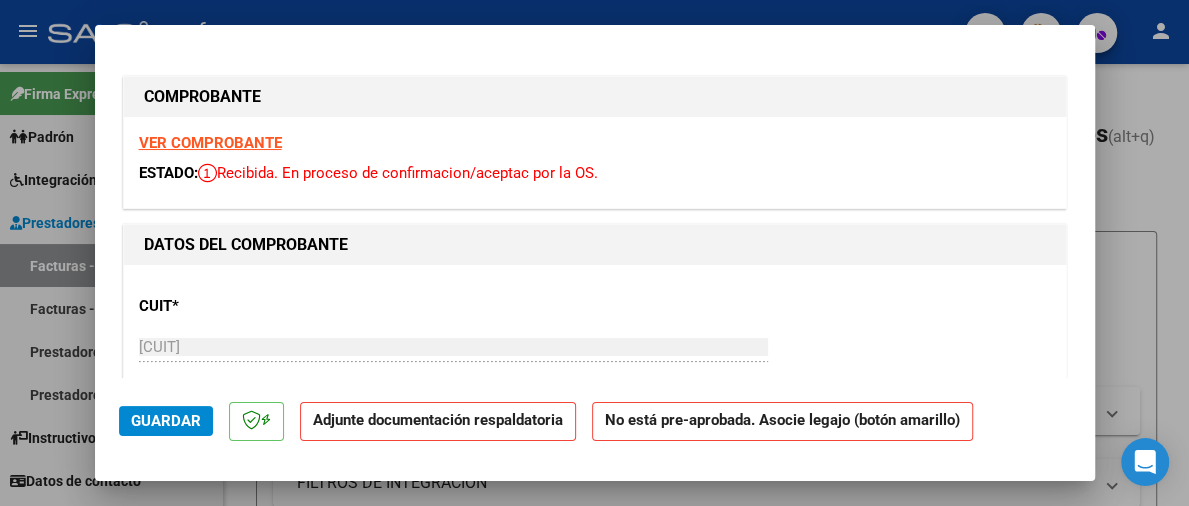 click on "VER COMPROBANTE" at bounding box center (210, 143) 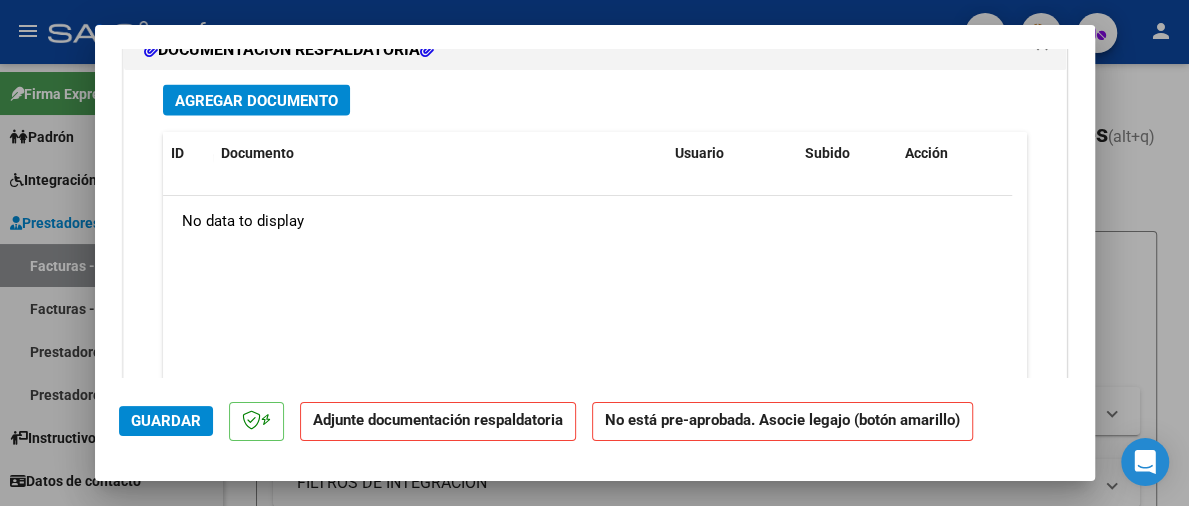 scroll, scrollTop: 2100, scrollLeft: 0, axis: vertical 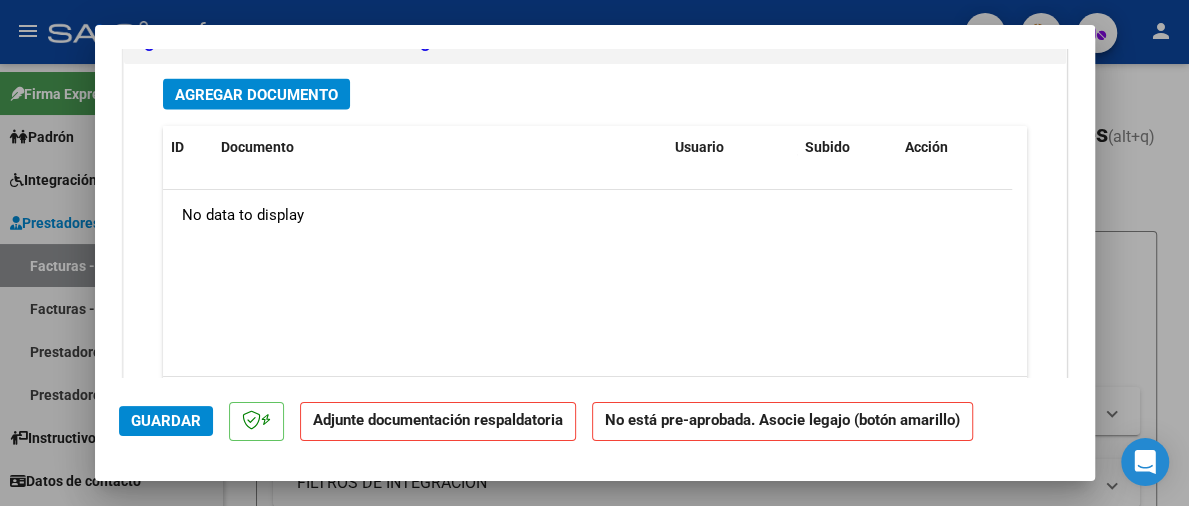 click on "Agregar Documento" at bounding box center (256, 95) 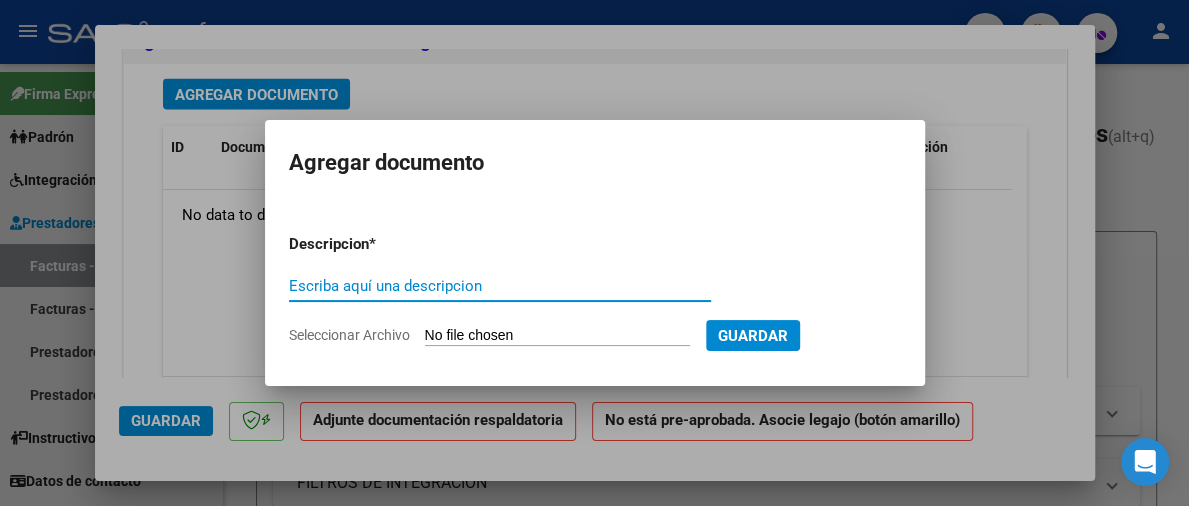 click on "Seleccionar Archivo" at bounding box center [557, 336] 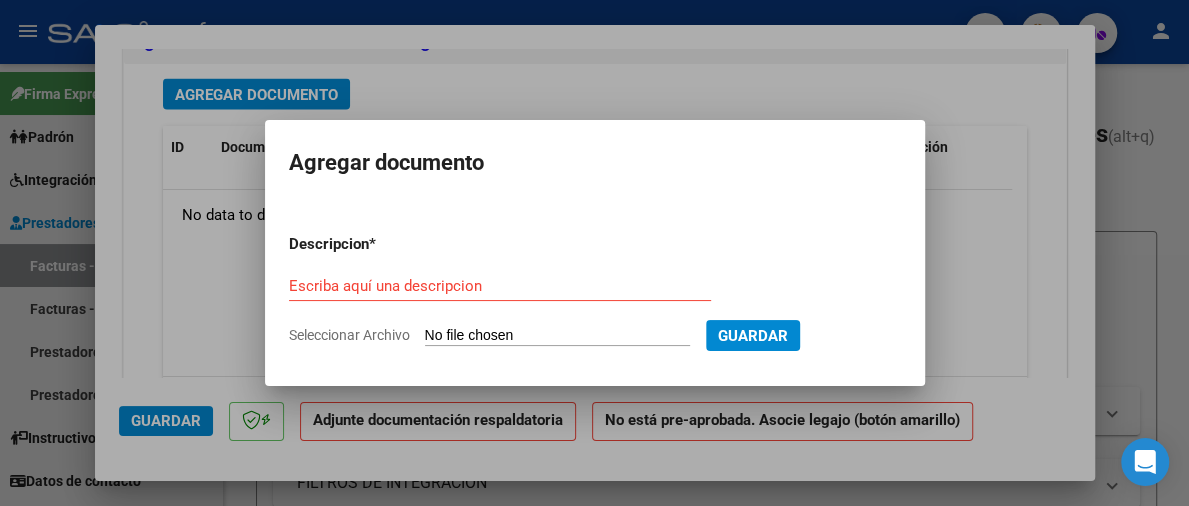 type on "C:\fakepath\INFORME SEMESTRAL ENERO A JUNIO 2025 - [NAME] - HOGAR PERMANENTE CON CENTRO DE DIA.pdf" 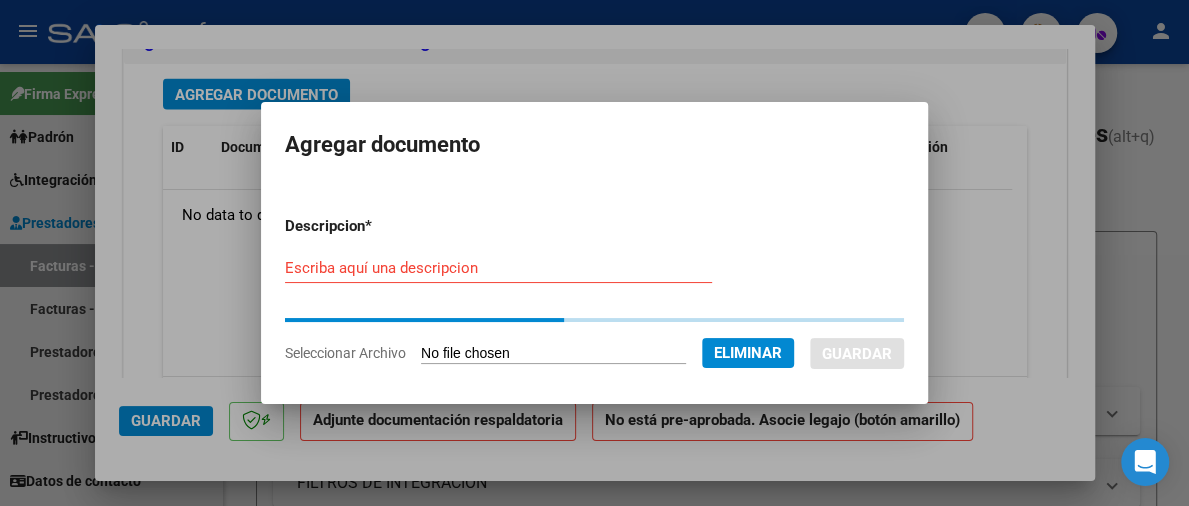 click on "Escriba aquí una descripcion" at bounding box center [498, 268] 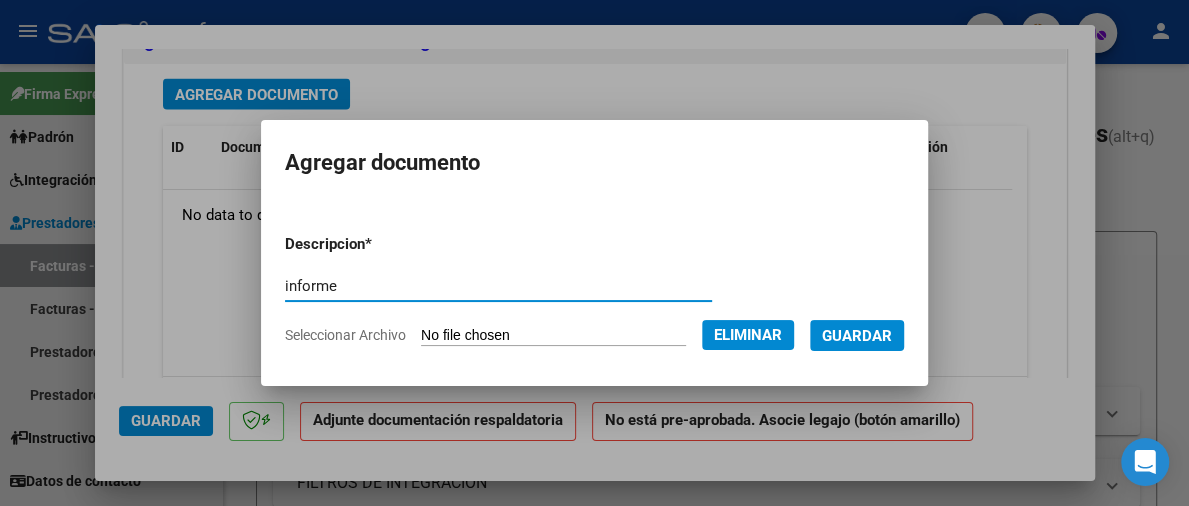 type on "informe" 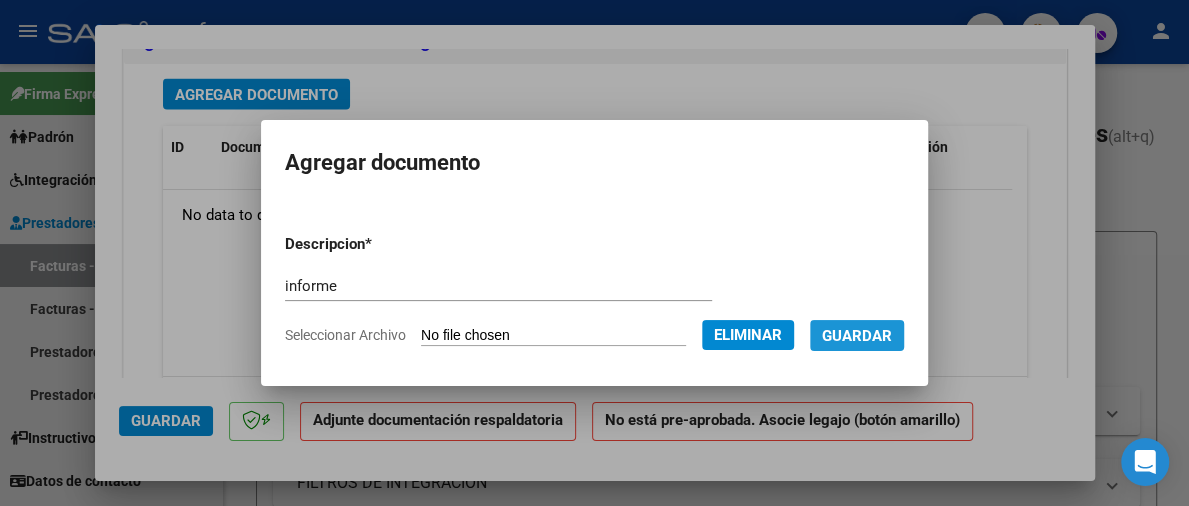 click on "Guardar" at bounding box center (857, 336) 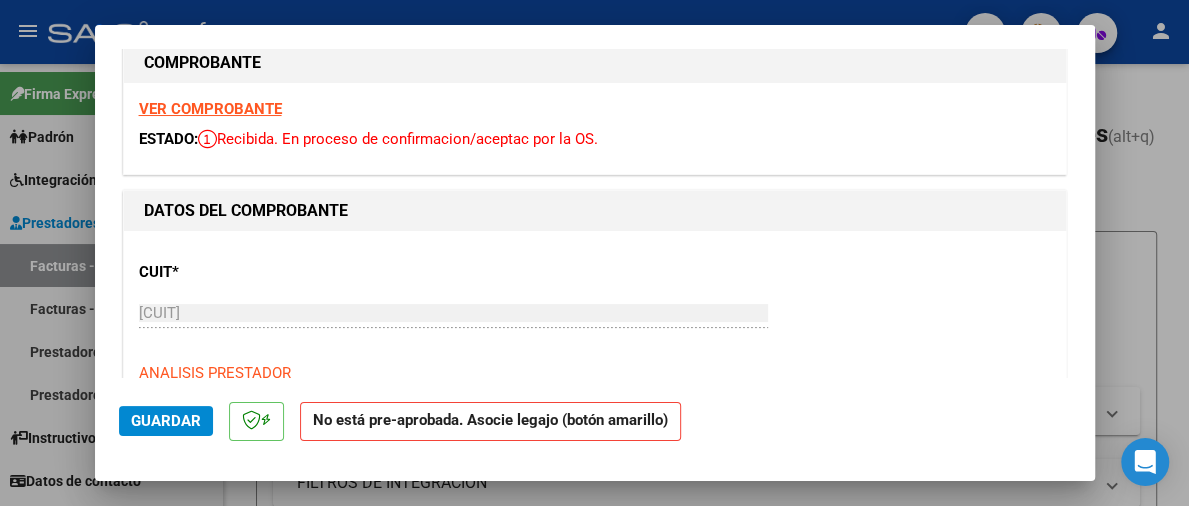 scroll, scrollTop: 0, scrollLeft: 0, axis: both 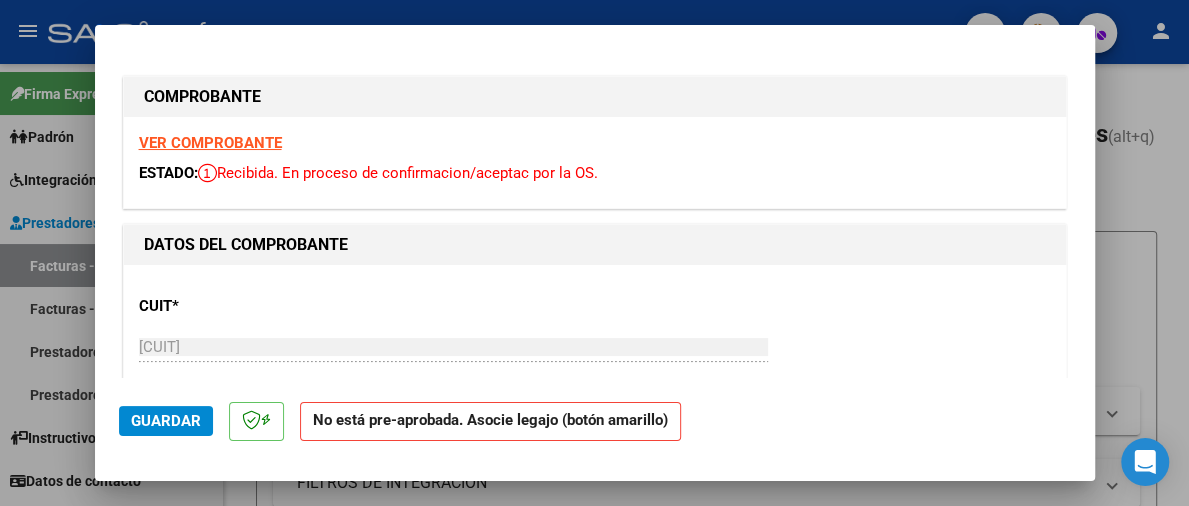 click on "VER COMPROBANTE" at bounding box center (210, 143) 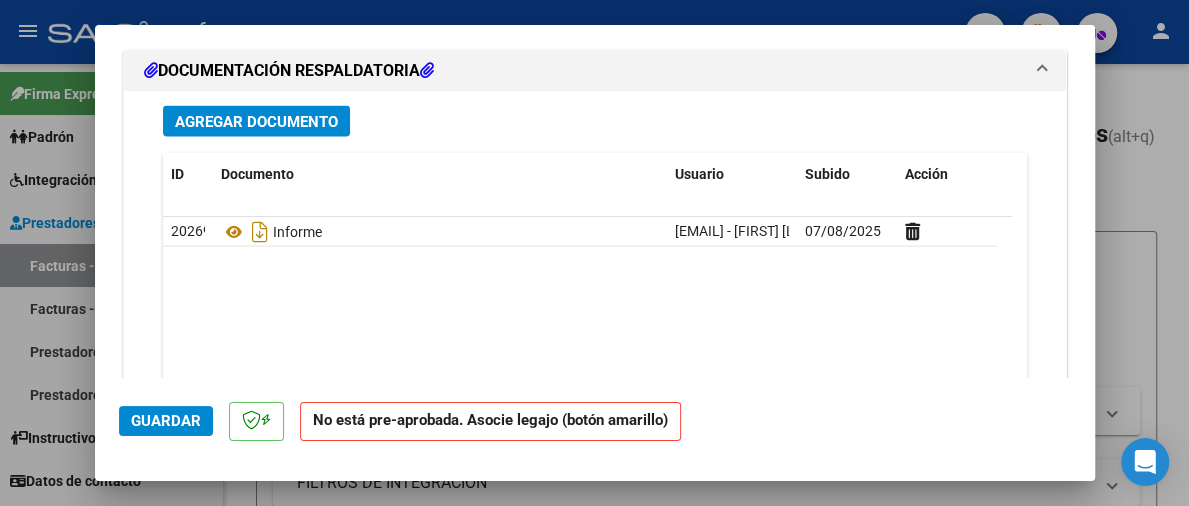 scroll, scrollTop: 2108, scrollLeft: 0, axis: vertical 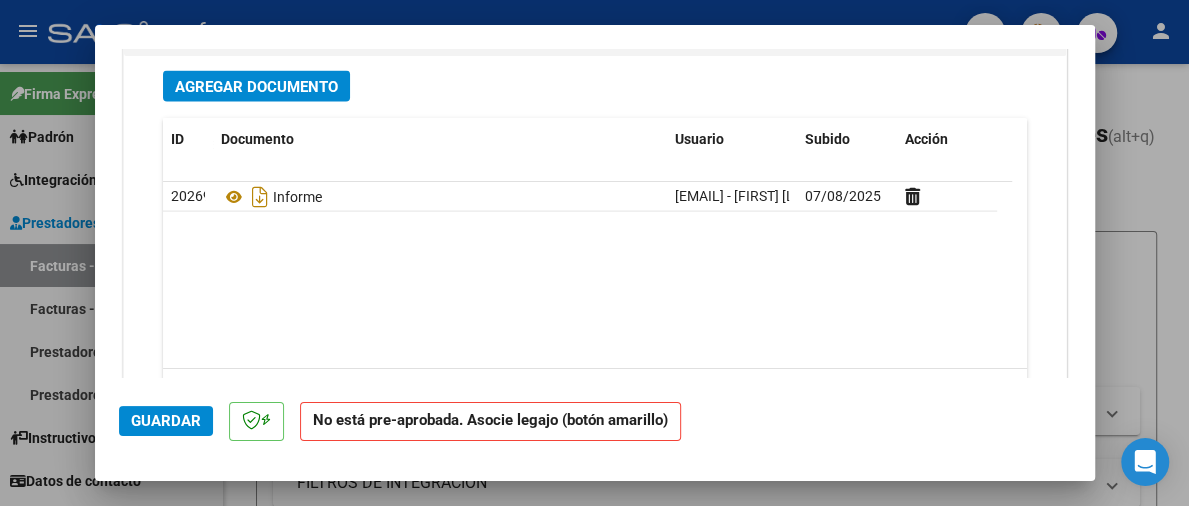 click on "Agregar Documento" at bounding box center [256, 87] 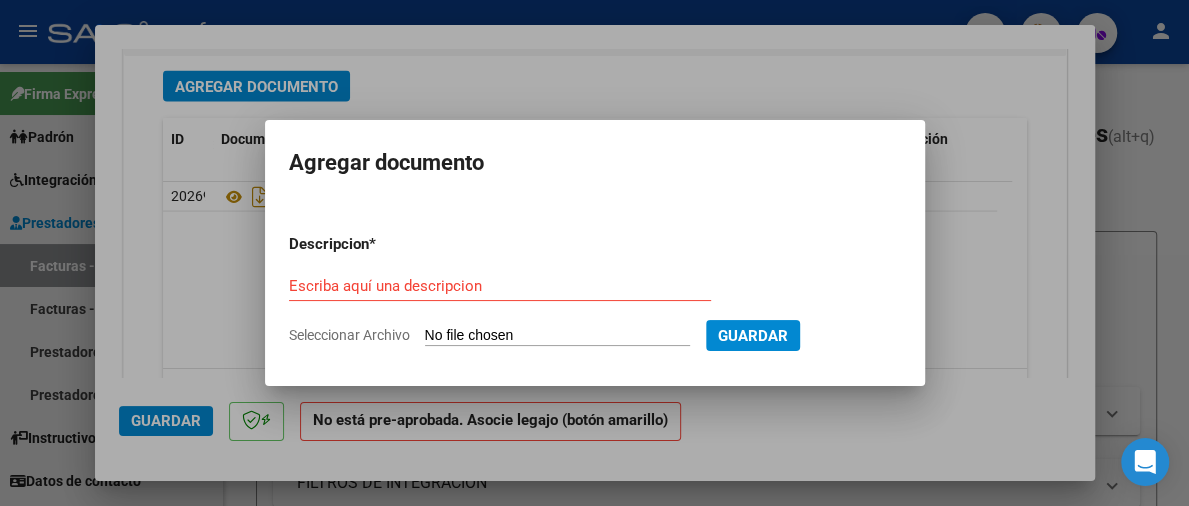 click on "Seleccionar Archivo" at bounding box center [557, 336] 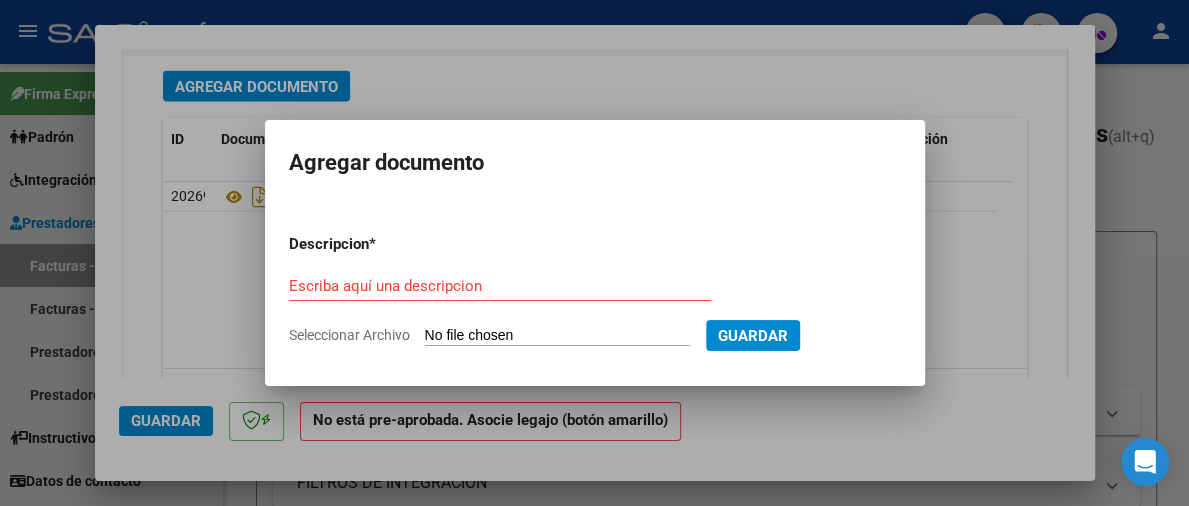 type on "C:\fakepath\DOCUMENTACION RESPALDATORIA - [NAME] - HOGAR PERMANENTE CON CENTRO DE DIA - JULIO 2025.pdf" 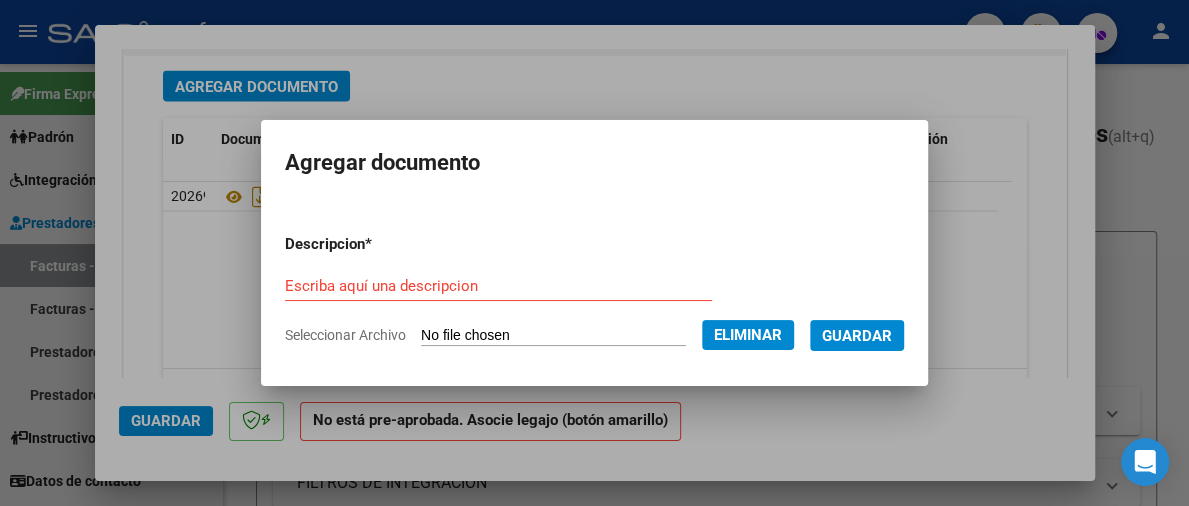 drag, startPoint x: 328, startPoint y: 134, endPoint x: 633, endPoint y: 135, distance: 305.00165 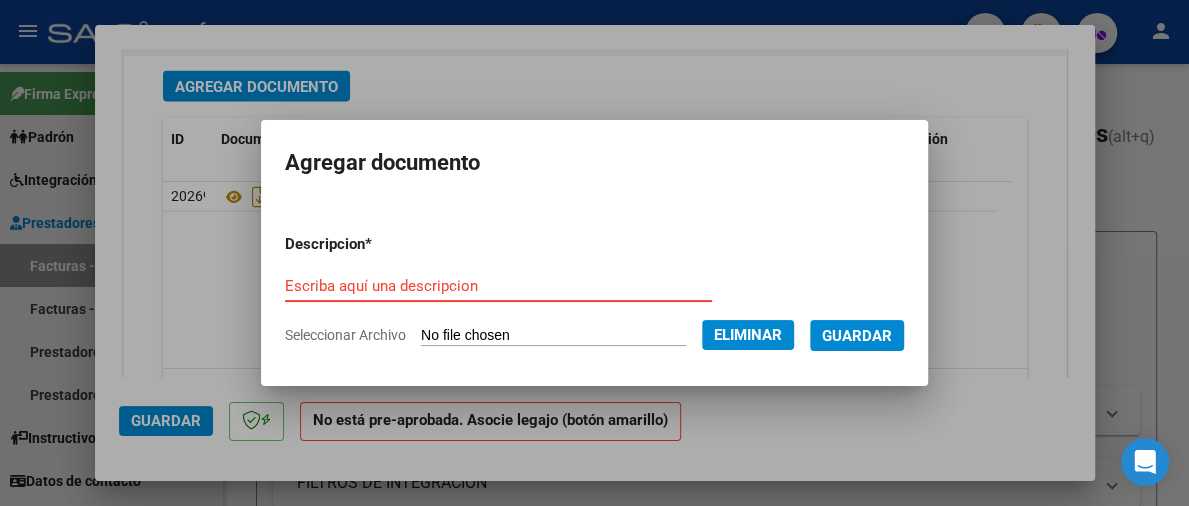 click on "Escriba aquí una descripcion" at bounding box center [498, 286] 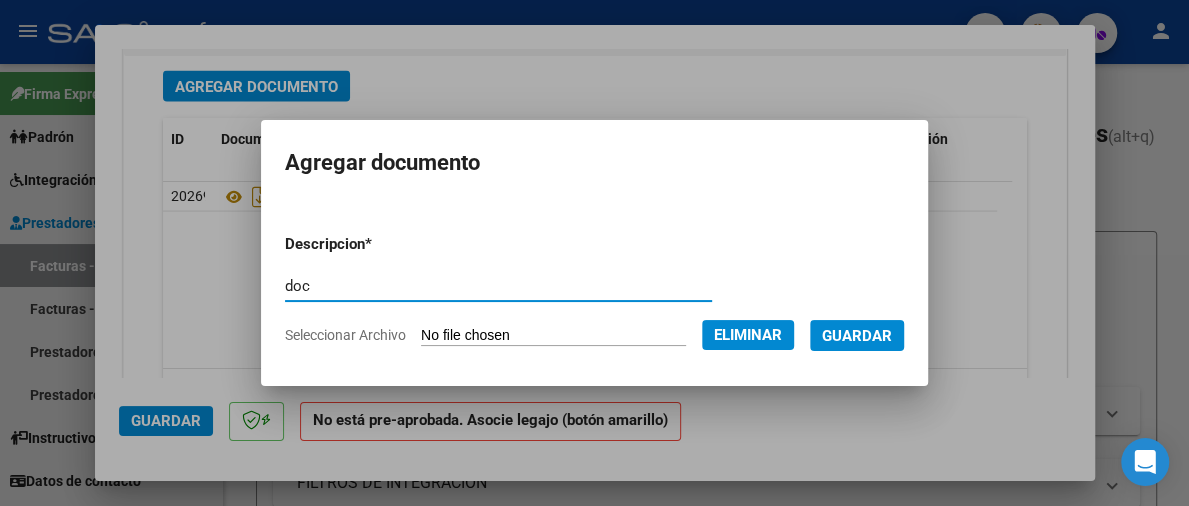 type on "doc" 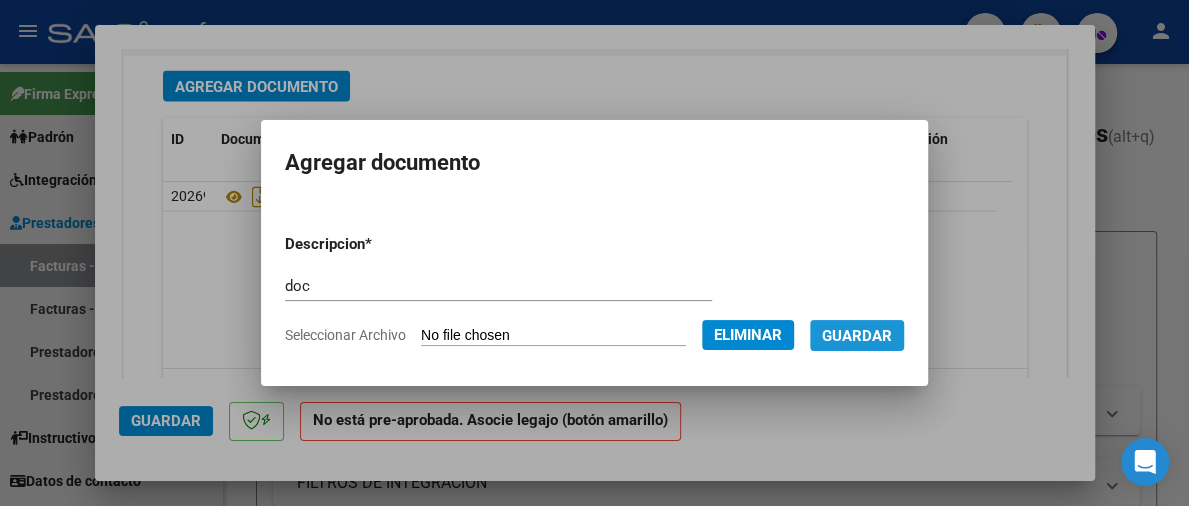 click on "Guardar" at bounding box center (857, 335) 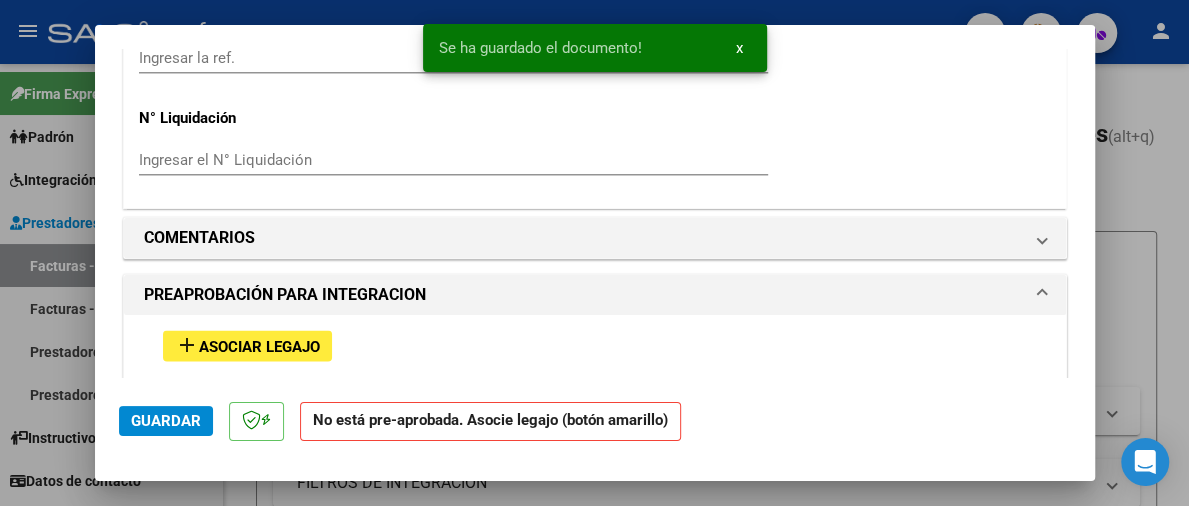 scroll, scrollTop: 1708, scrollLeft: 0, axis: vertical 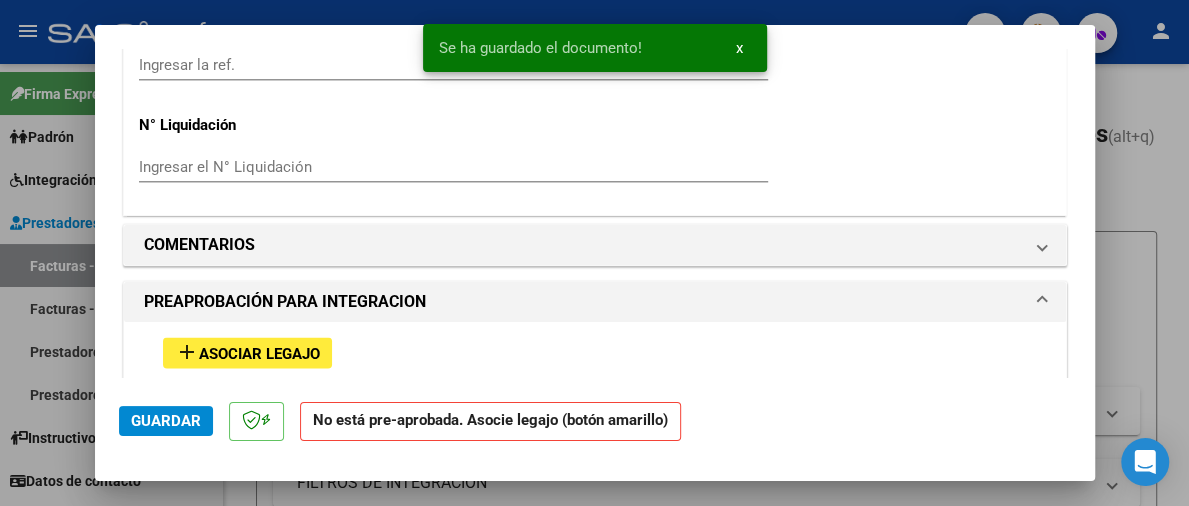 click on "Asociar Legajo" at bounding box center [259, 353] 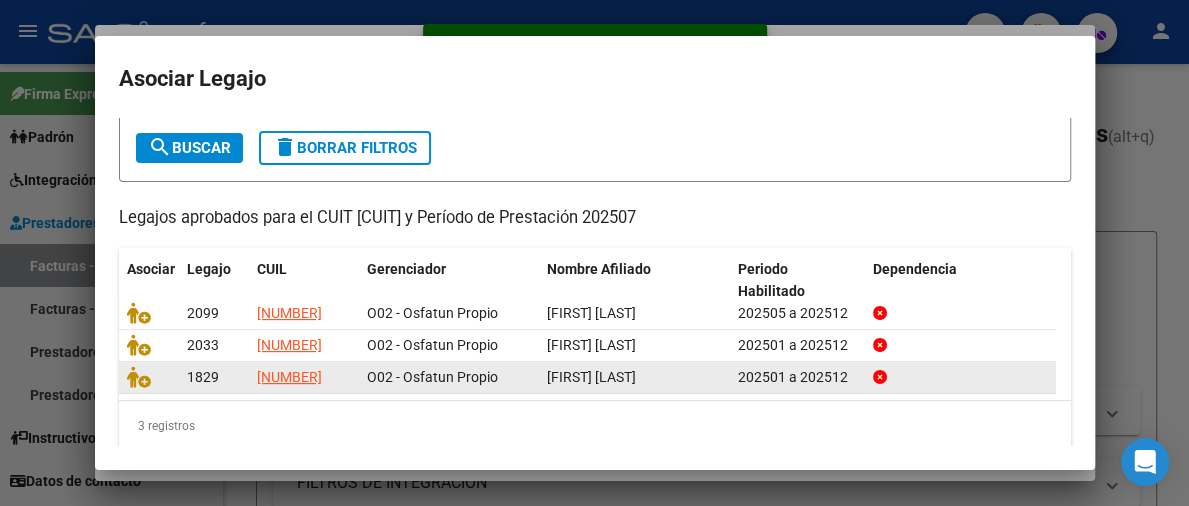 scroll, scrollTop: 156, scrollLeft: 0, axis: vertical 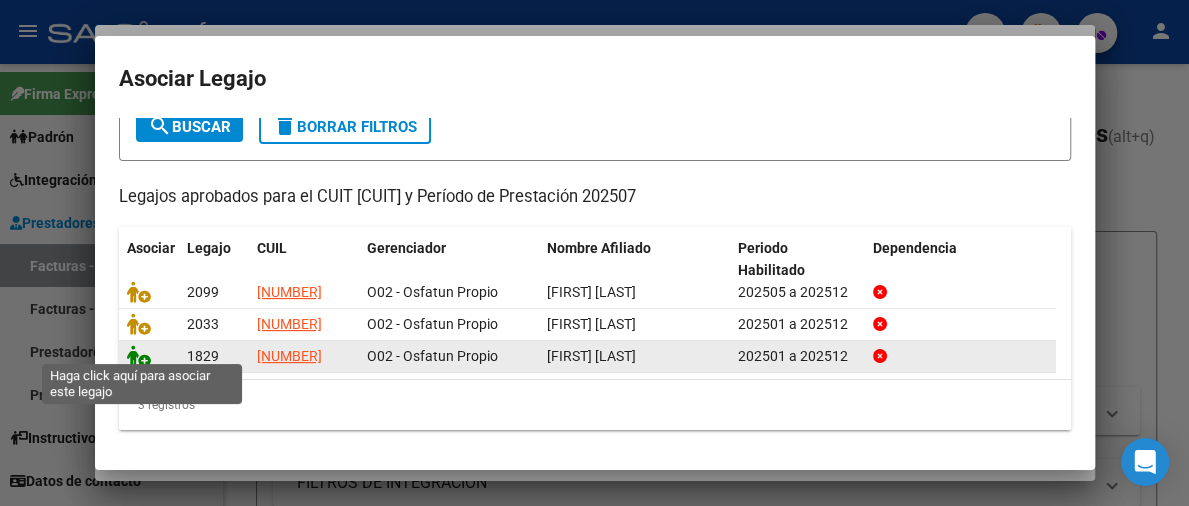 click 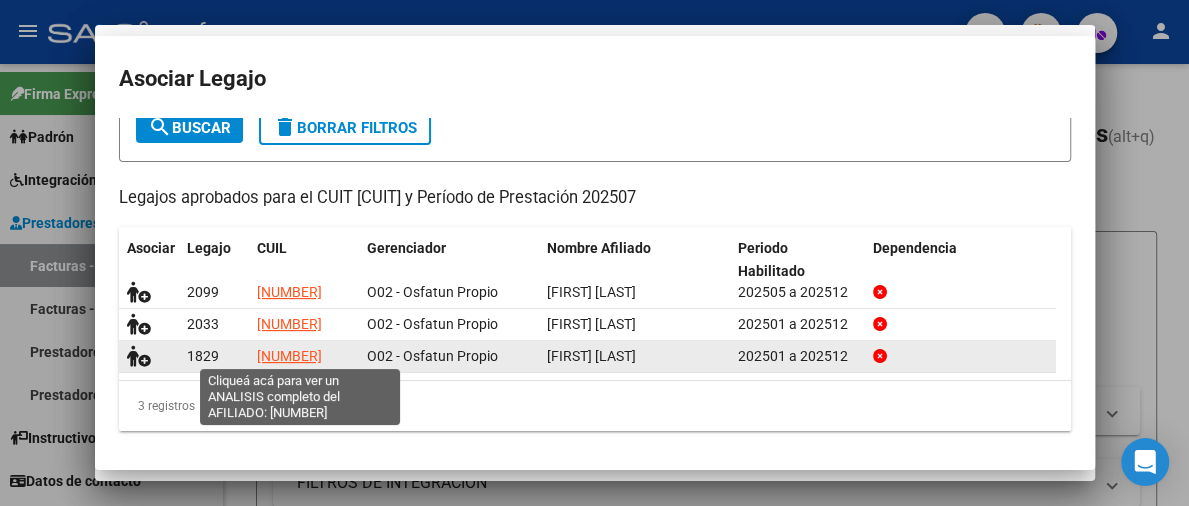 scroll, scrollTop: 171, scrollLeft: 0, axis: vertical 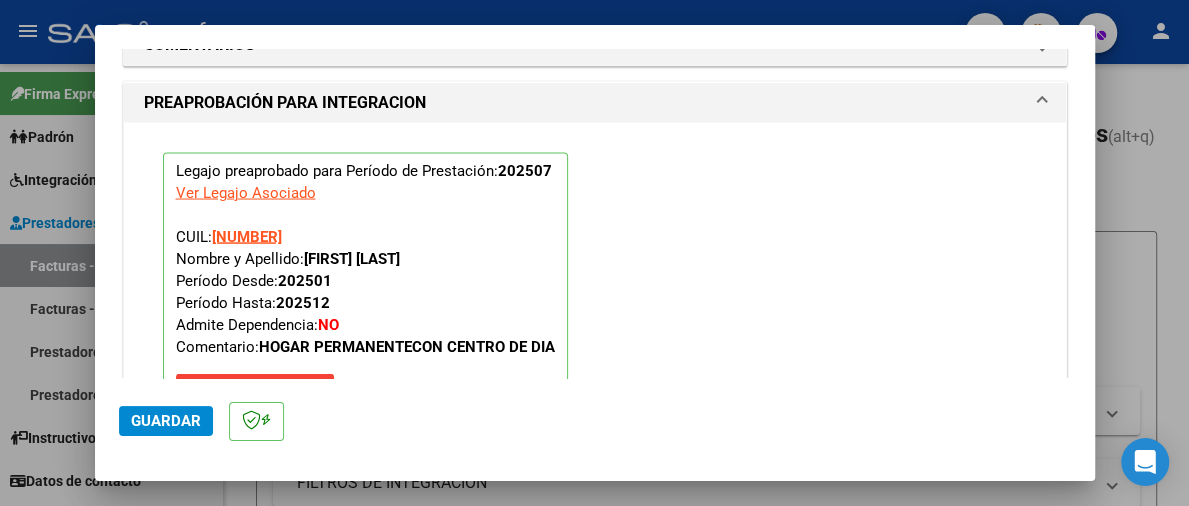 click on "Guardar" 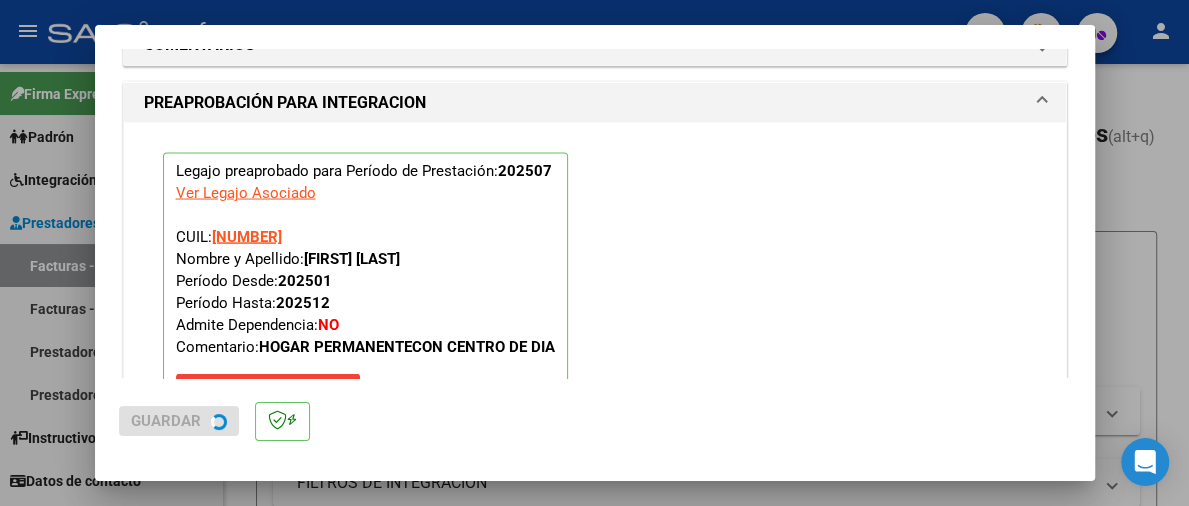 click at bounding box center [594, 253] 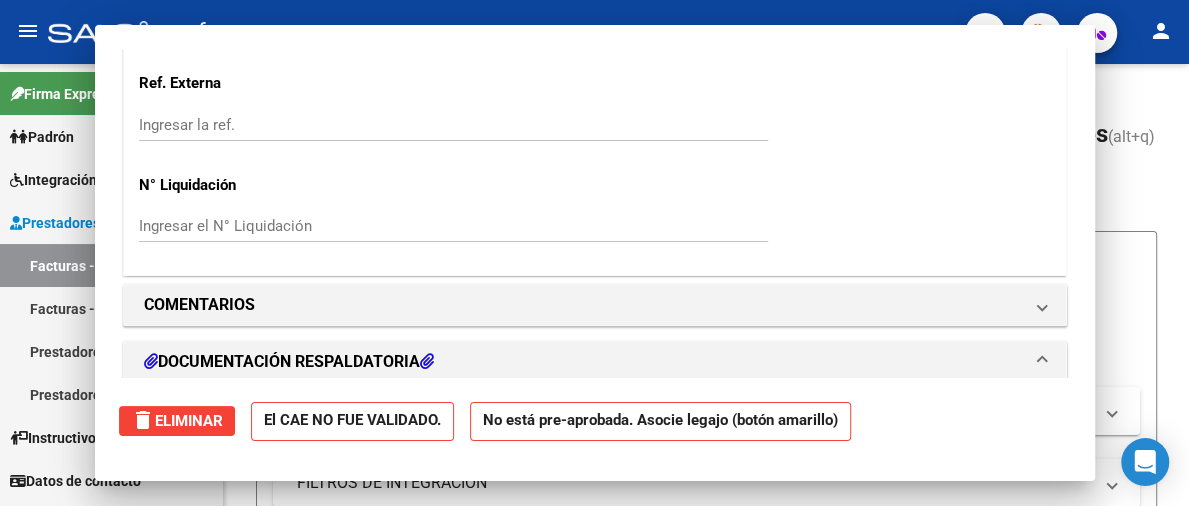 scroll, scrollTop: 2221, scrollLeft: 0, axis: vertical 